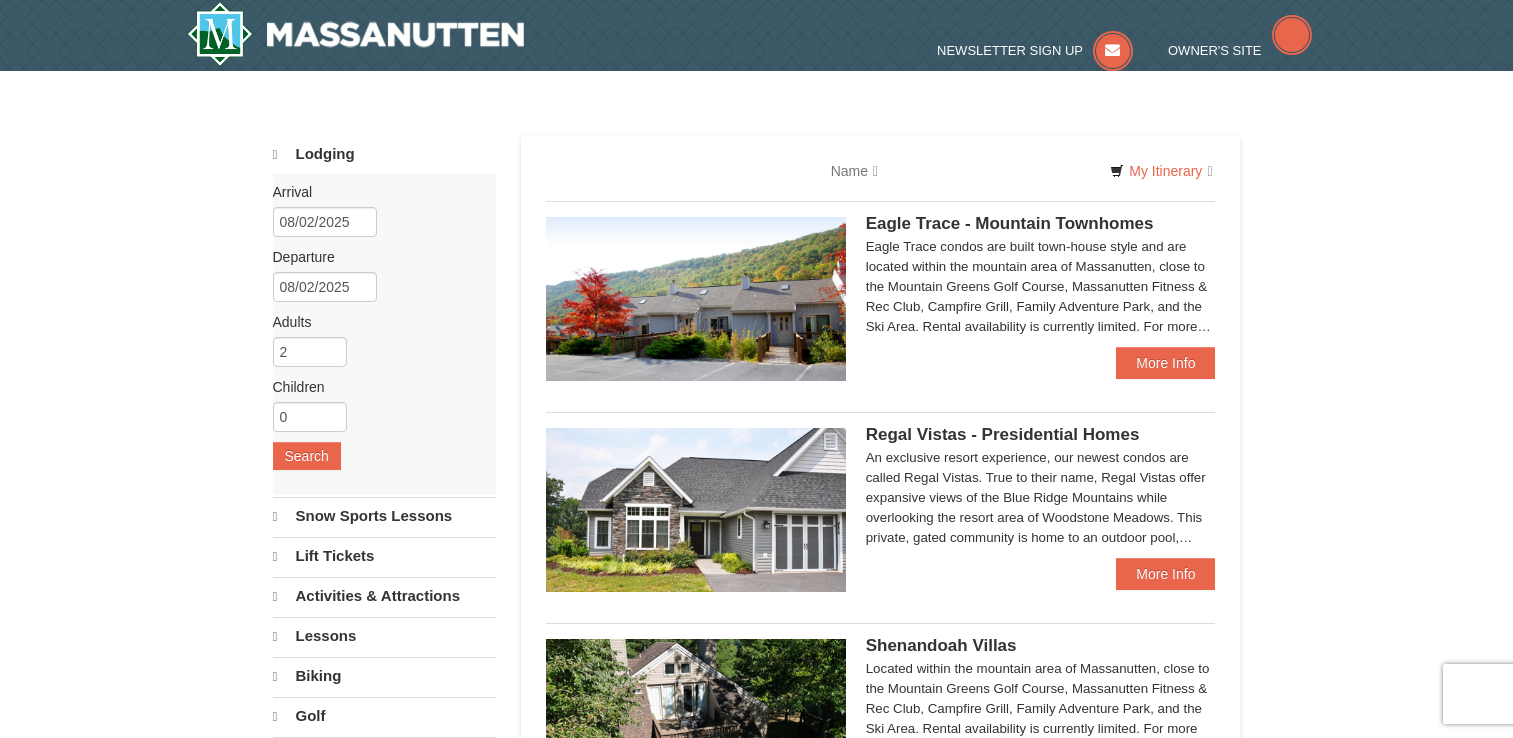 type 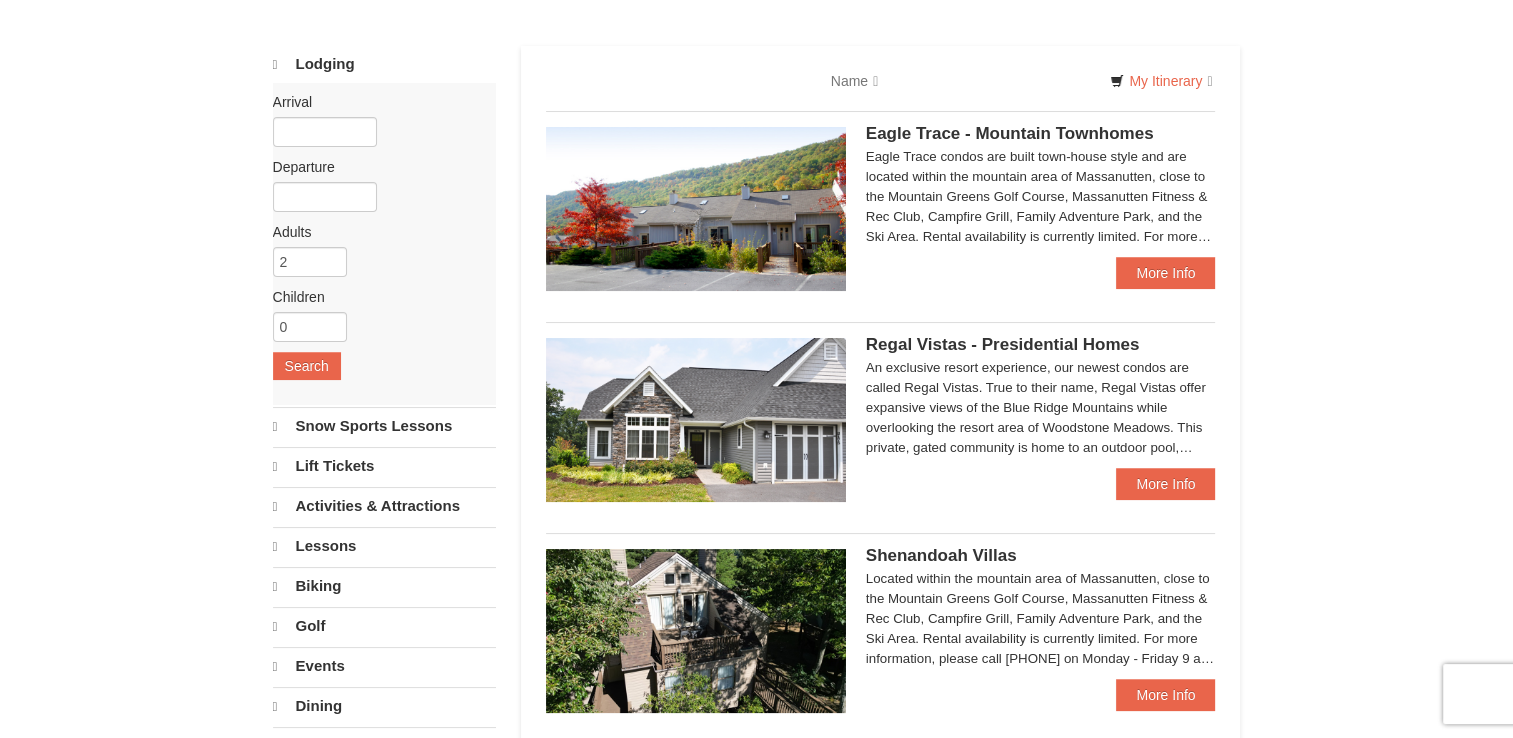scroll, scrollTop: 100, scrollLeft: 0, axis: vertical 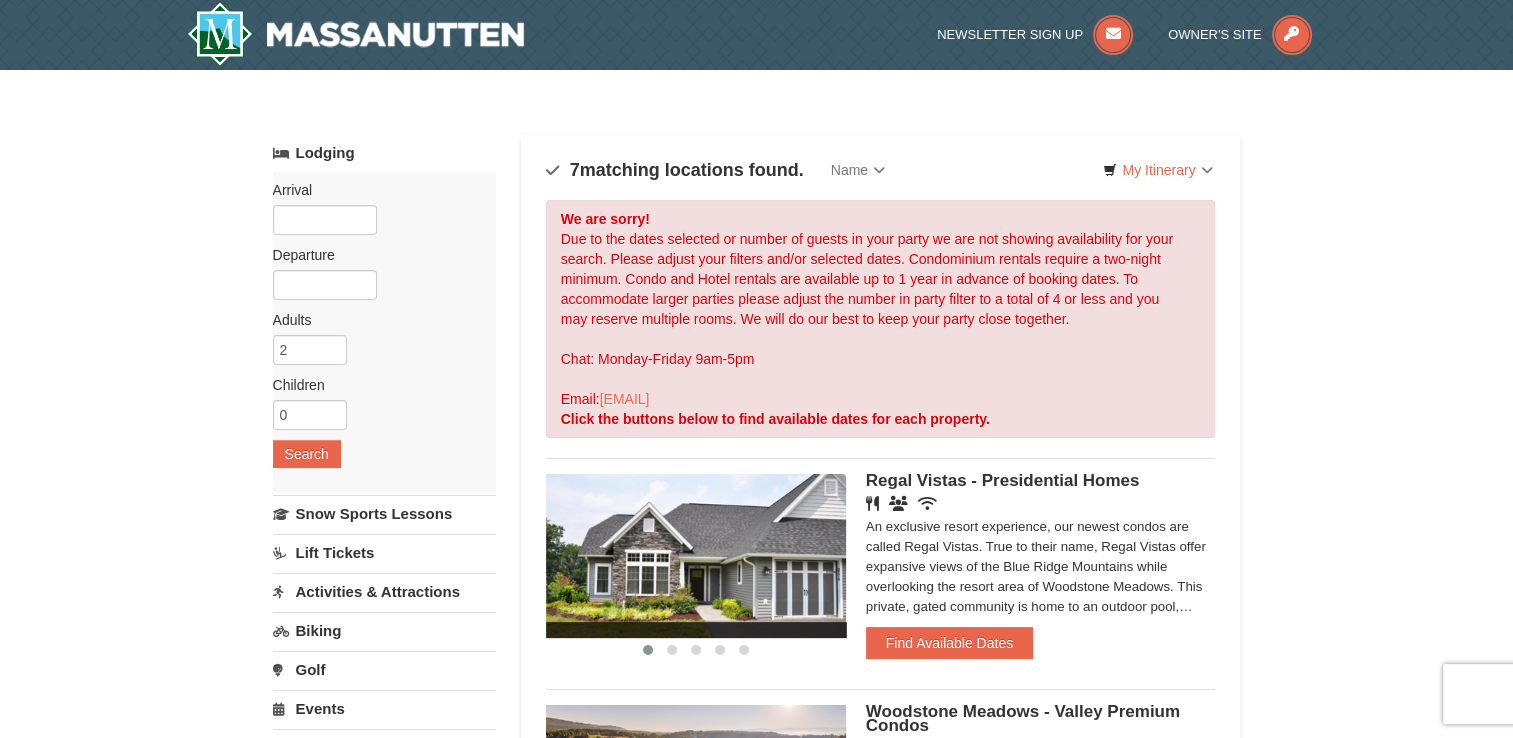 click on "Arrival Please format dates MM/DD/YYYY Please format dates MM/DD/YYYY
Departure Please format dates MM/DD/YYYY Please format dates MM/DD/YYYY
Adults Please format dates MM/DD/YYYY
[NUMBER]
Children Please format dates MM/DD/YYYY
[NUMBER]
Search" at bounding box center (384, 332) 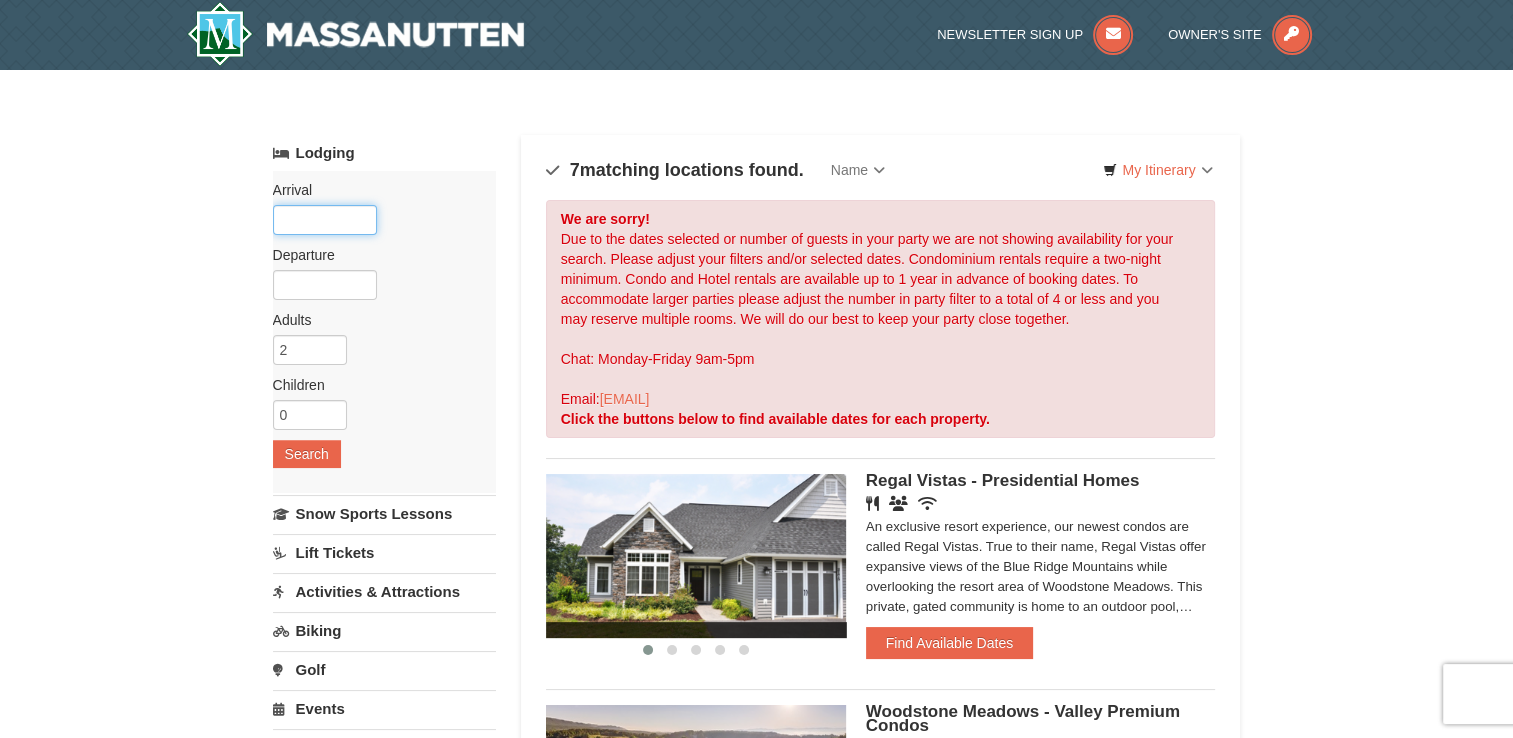 click at bounding box center [325, 220] 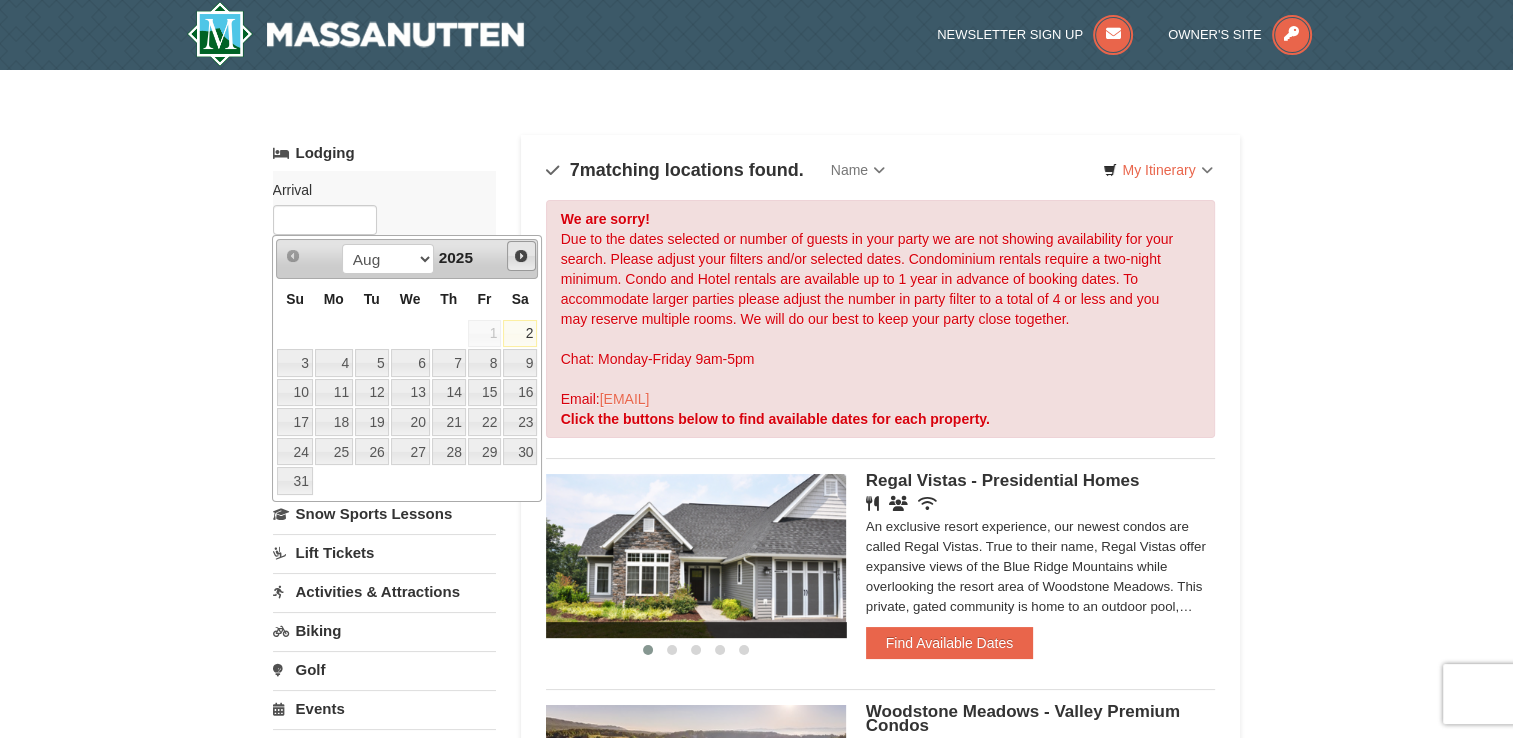 click on "Next" at bounding box center [521, 256] 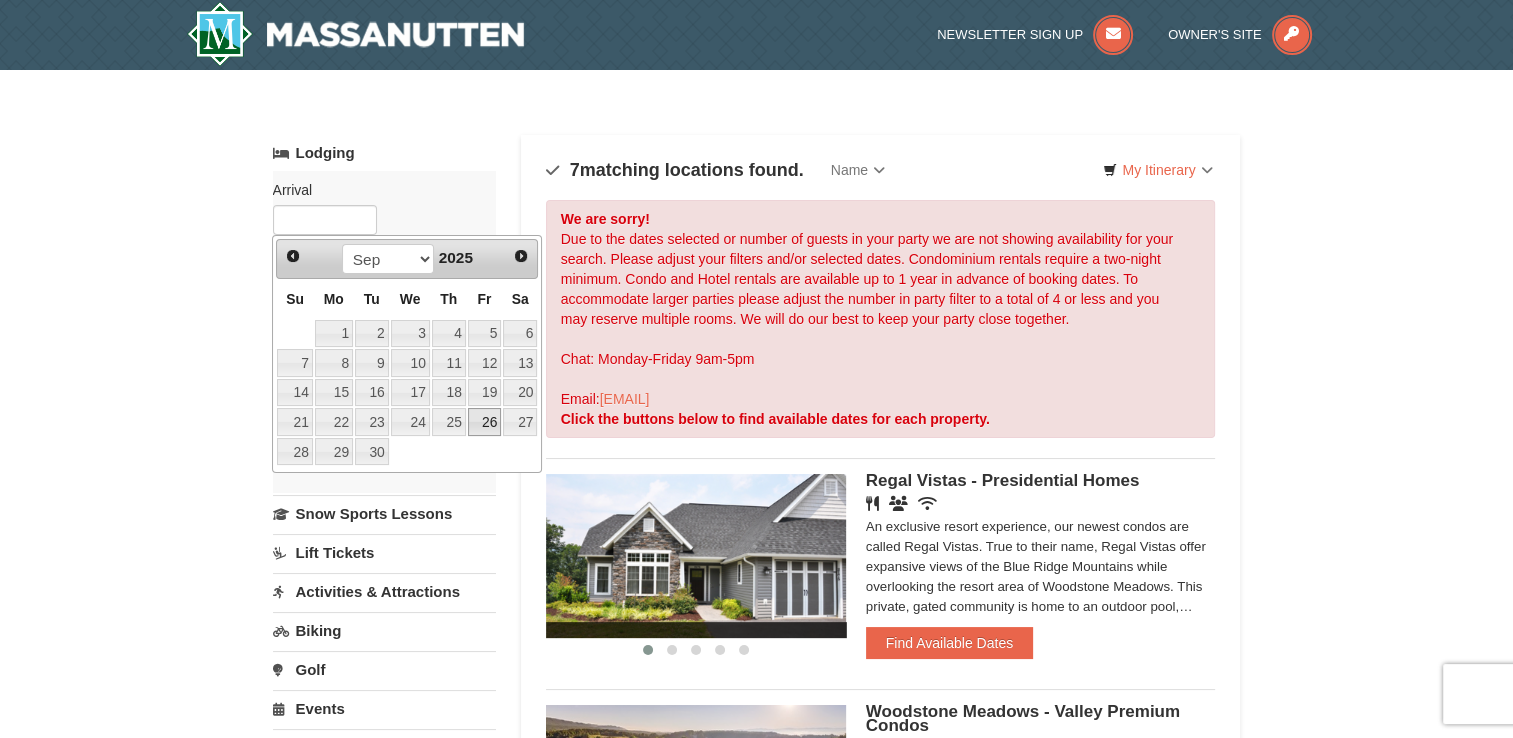 click on "26" at bounding box center (485, 422) 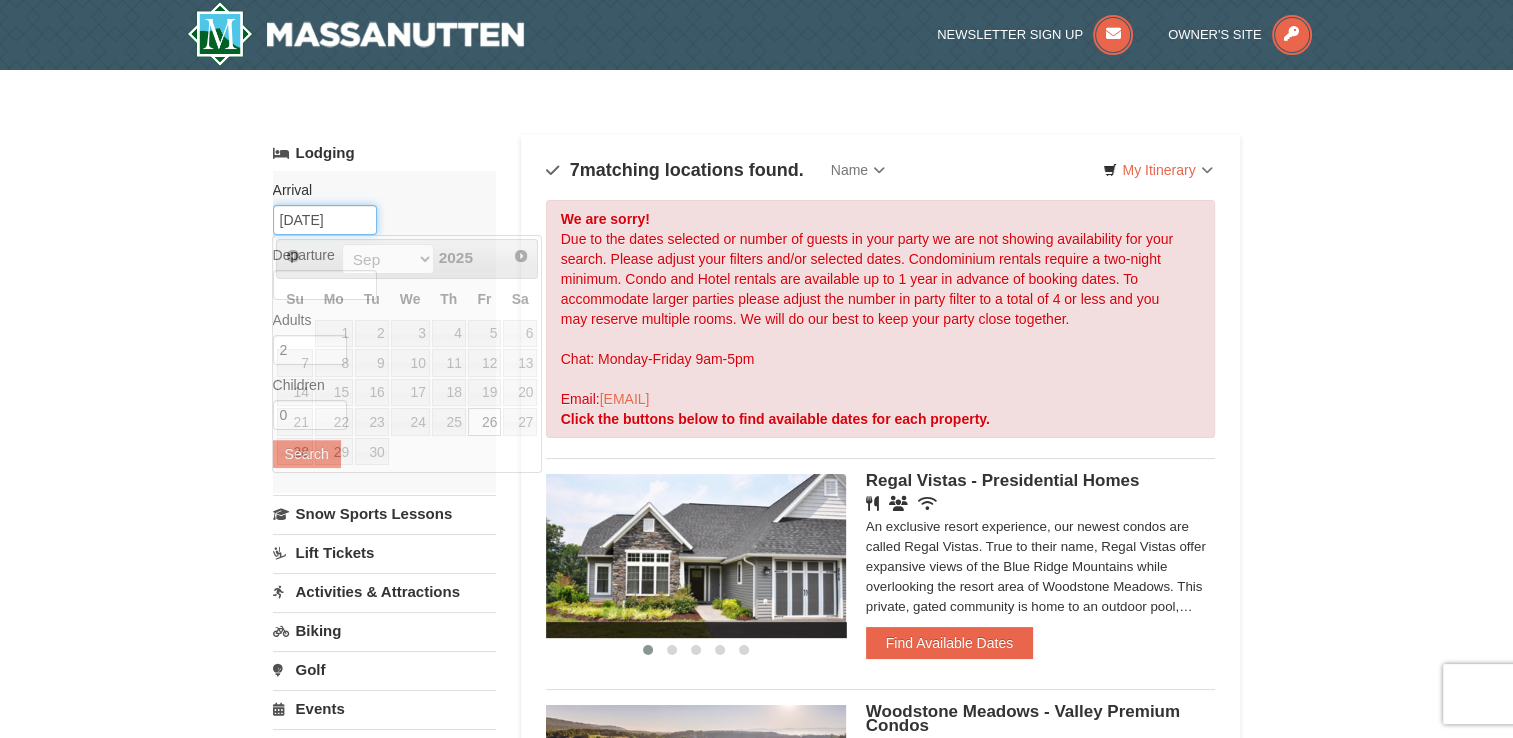 click on "[DATE]" at bounding box center (325, 220) 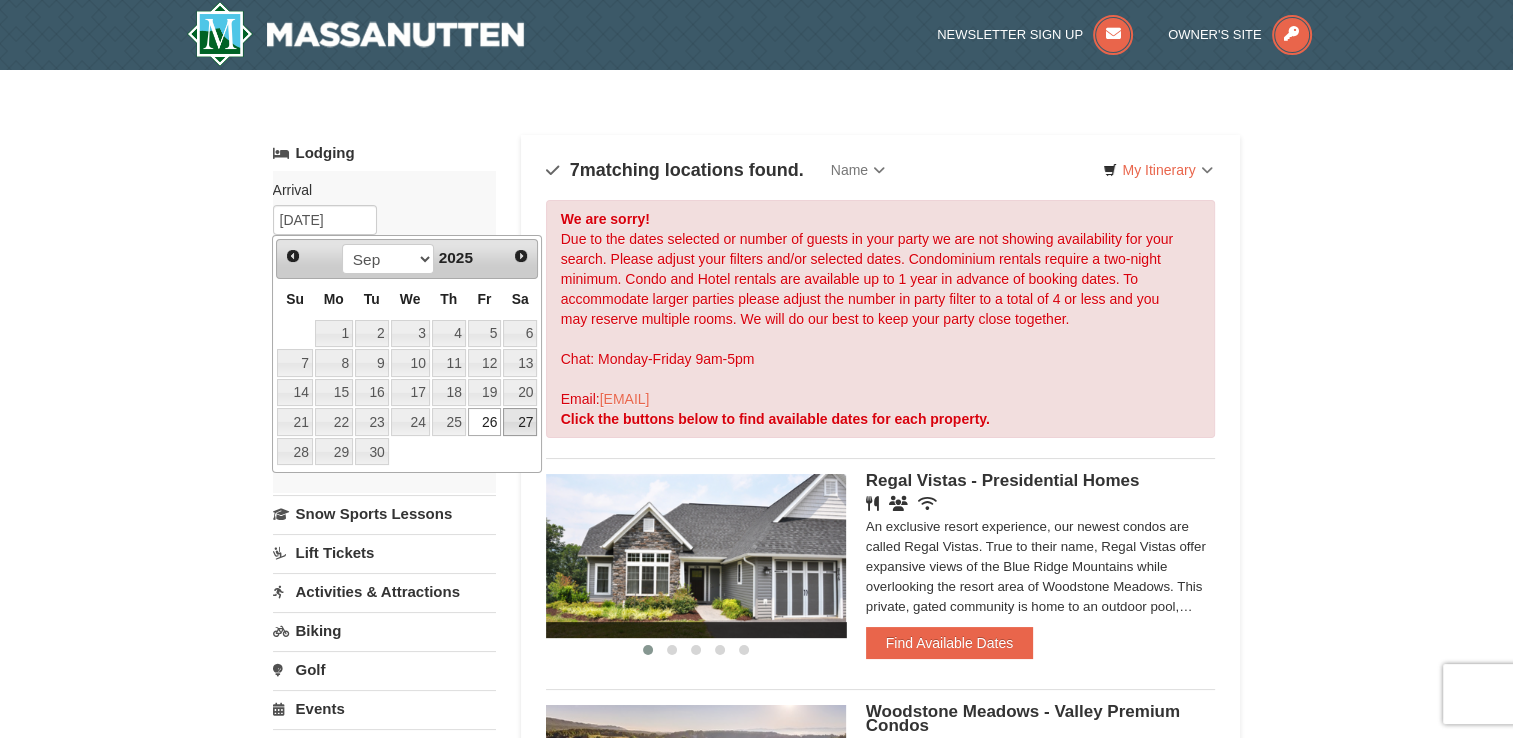 click on "27" at bounding box center (520, 422) 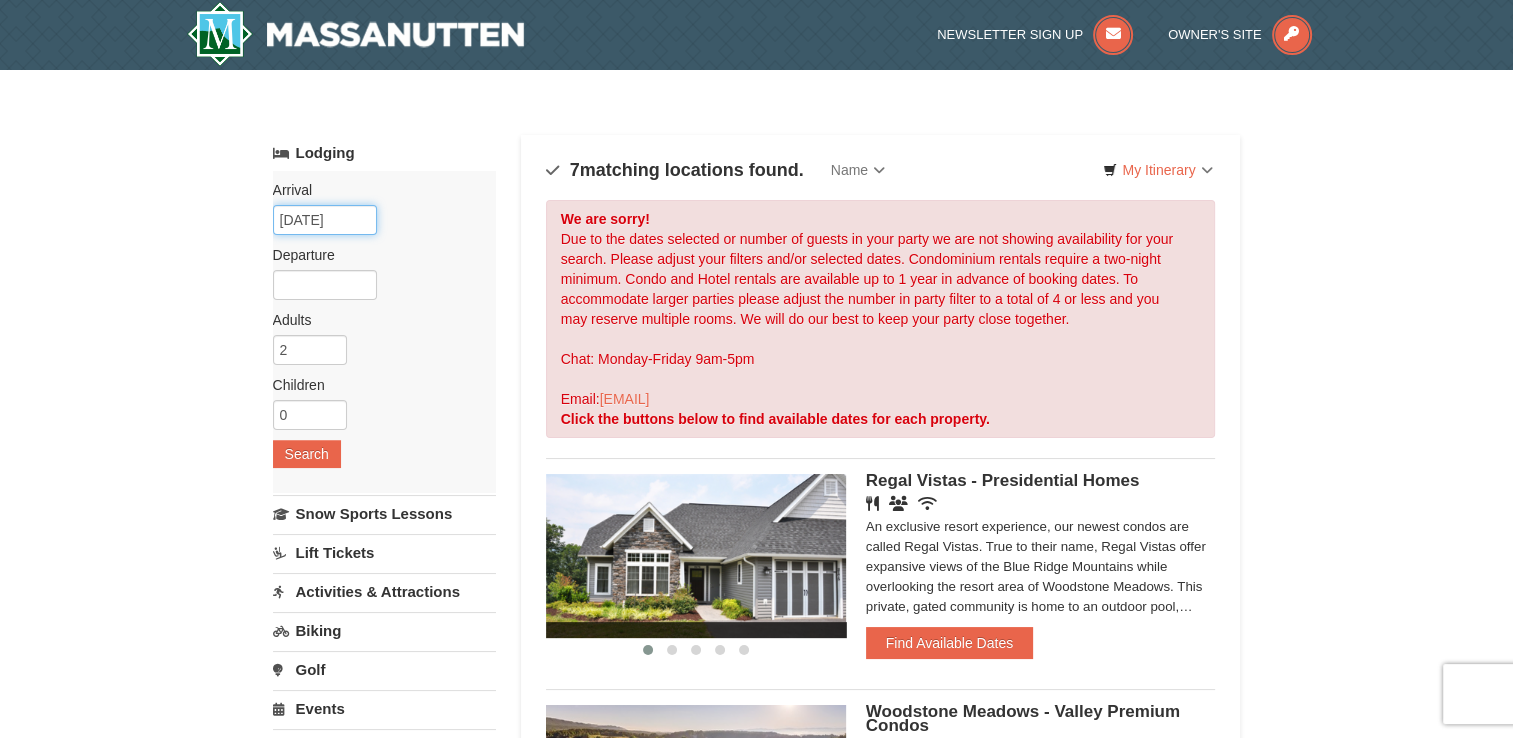 click on "09/27/2025" at bounding box center [325, 220] 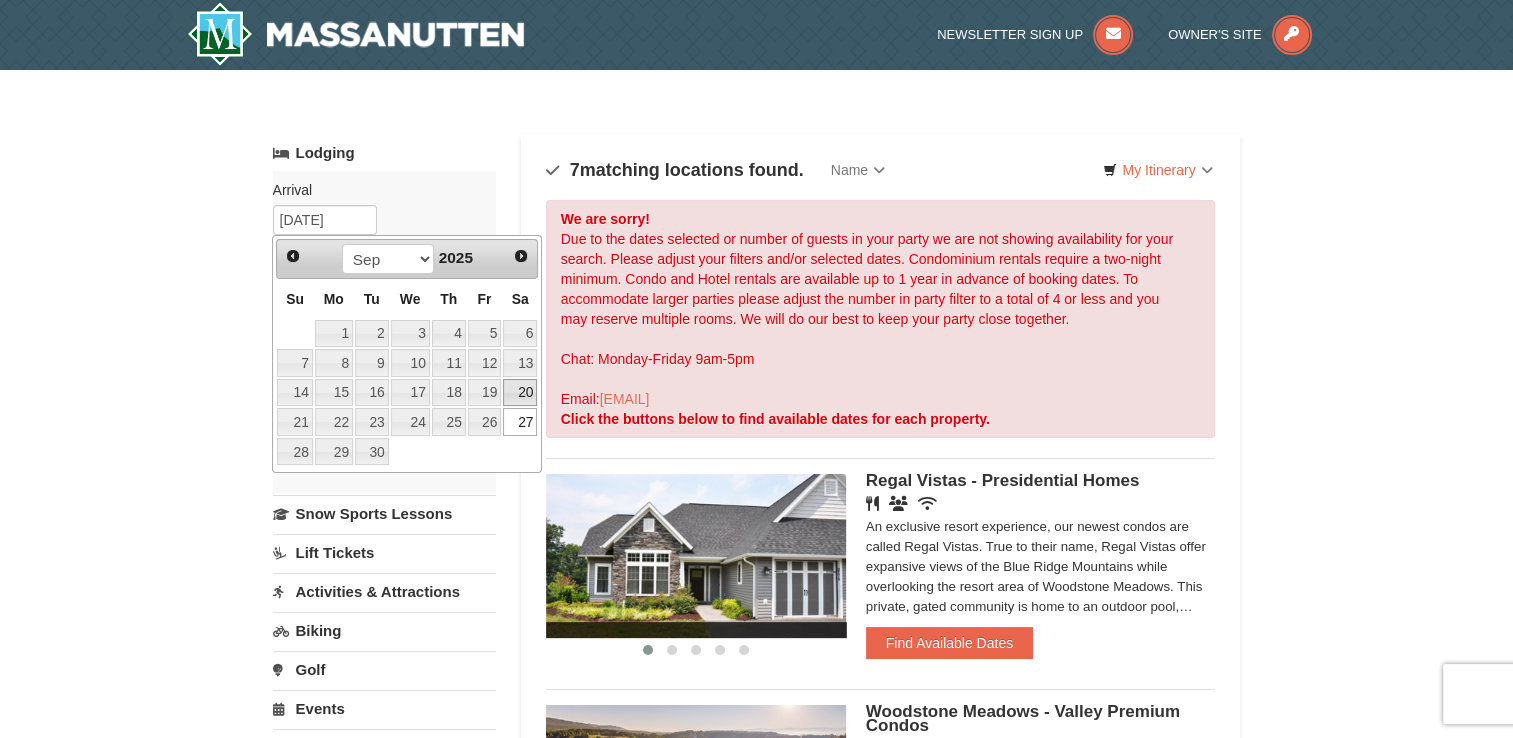 click on "20" at bounding box center [520, 393] 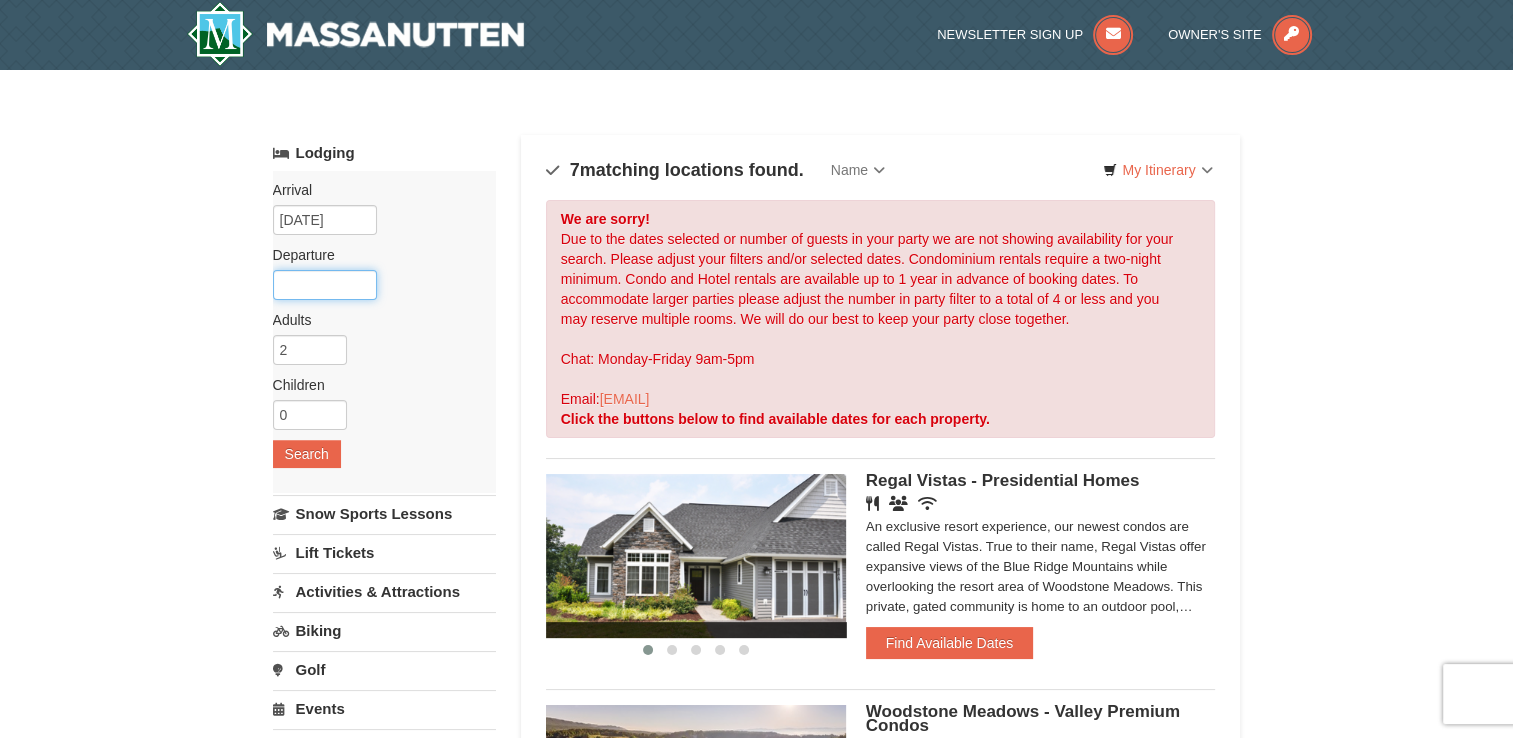 click at bounding box center (325, 285) 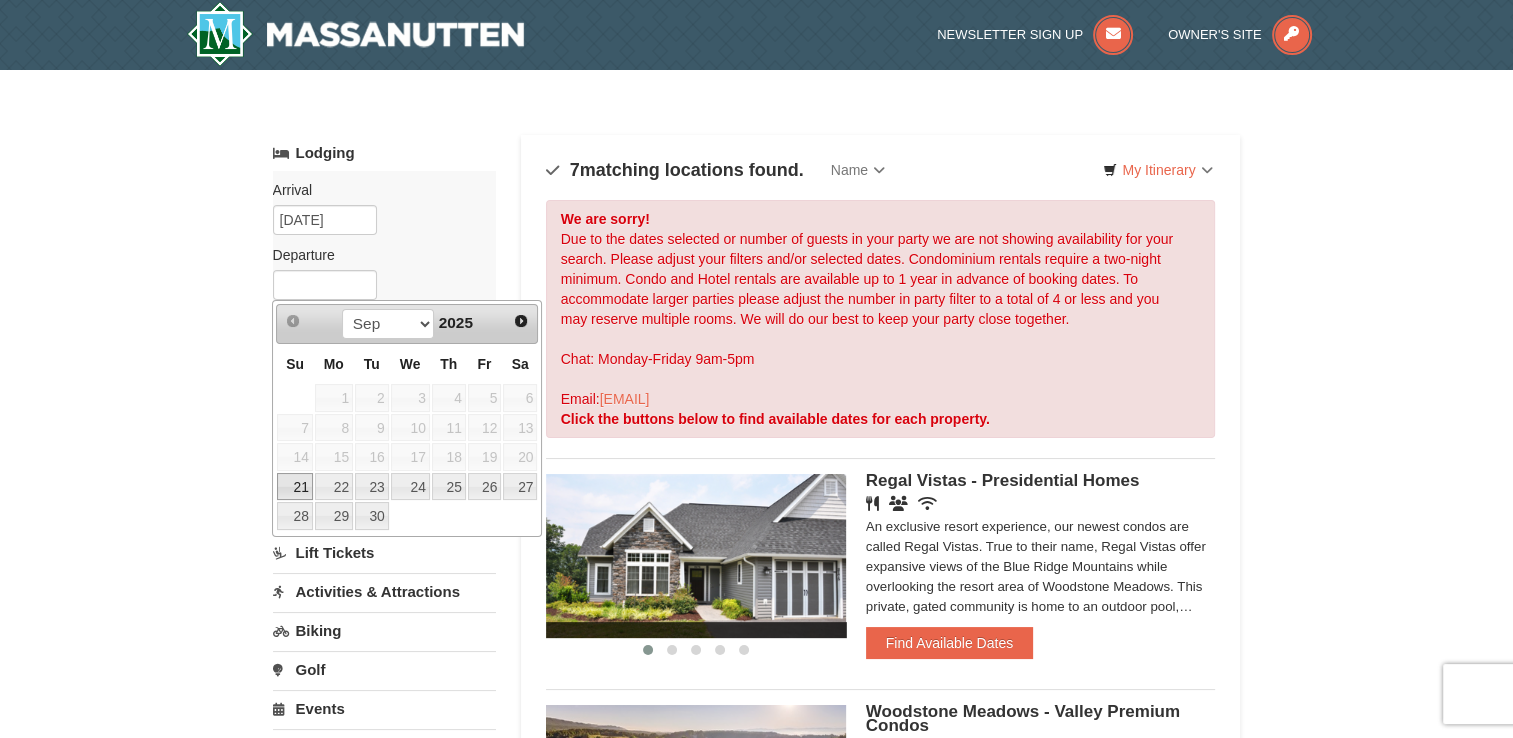 click on "21" at bounding box center [294, 487] 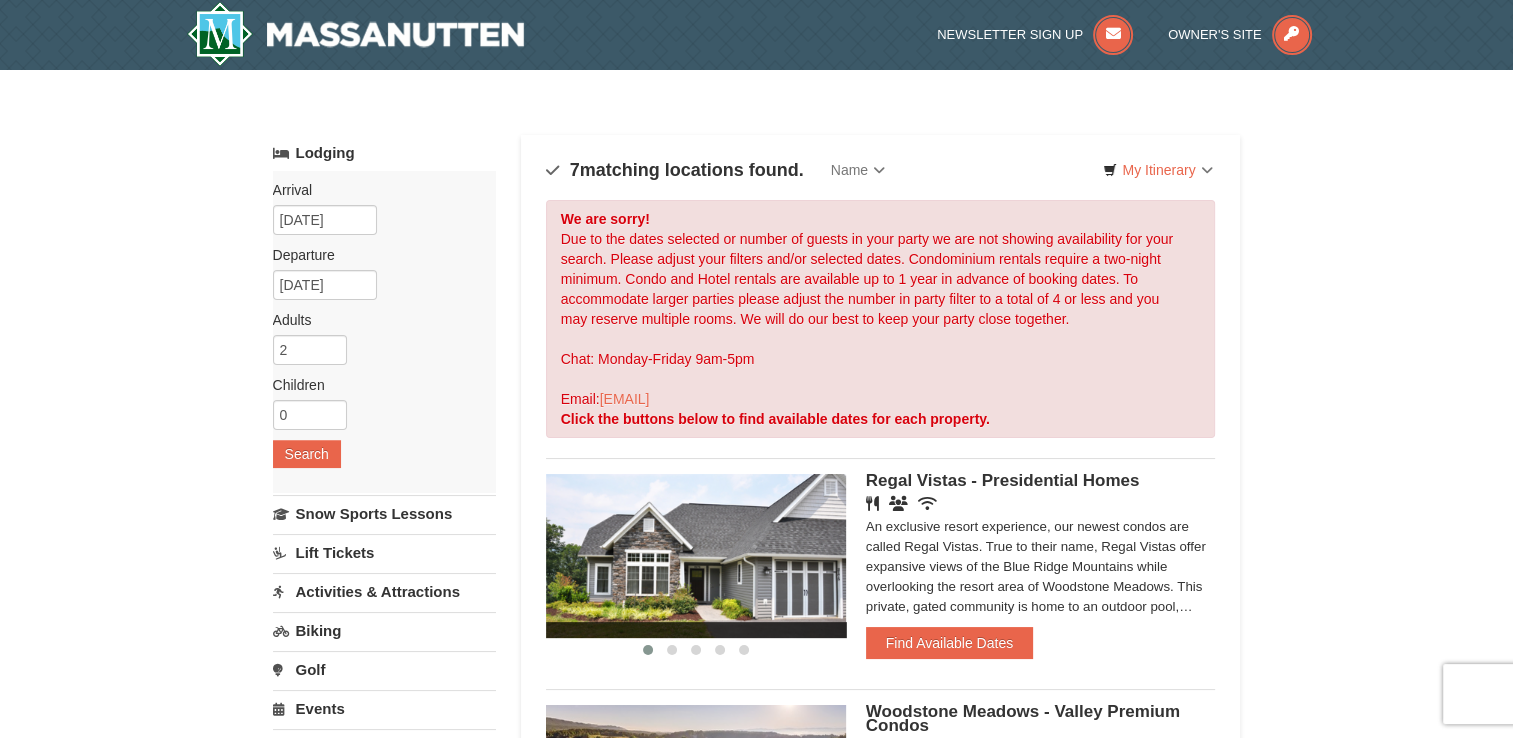 click on "Lodging
Arrival Please format dates MM/DD/YYYY Please format dates MM/DD/YYYY
09/20/2025
Departure Please format dates MM/DD/YYYY Please format dates MM/DD/YYYY
09/21/2025
Adults Please format dates MM/DD/YYYY
2
Children Please format dates MM/DD/YYYY
0
Search
Search" at bounding box center (757, 1125) 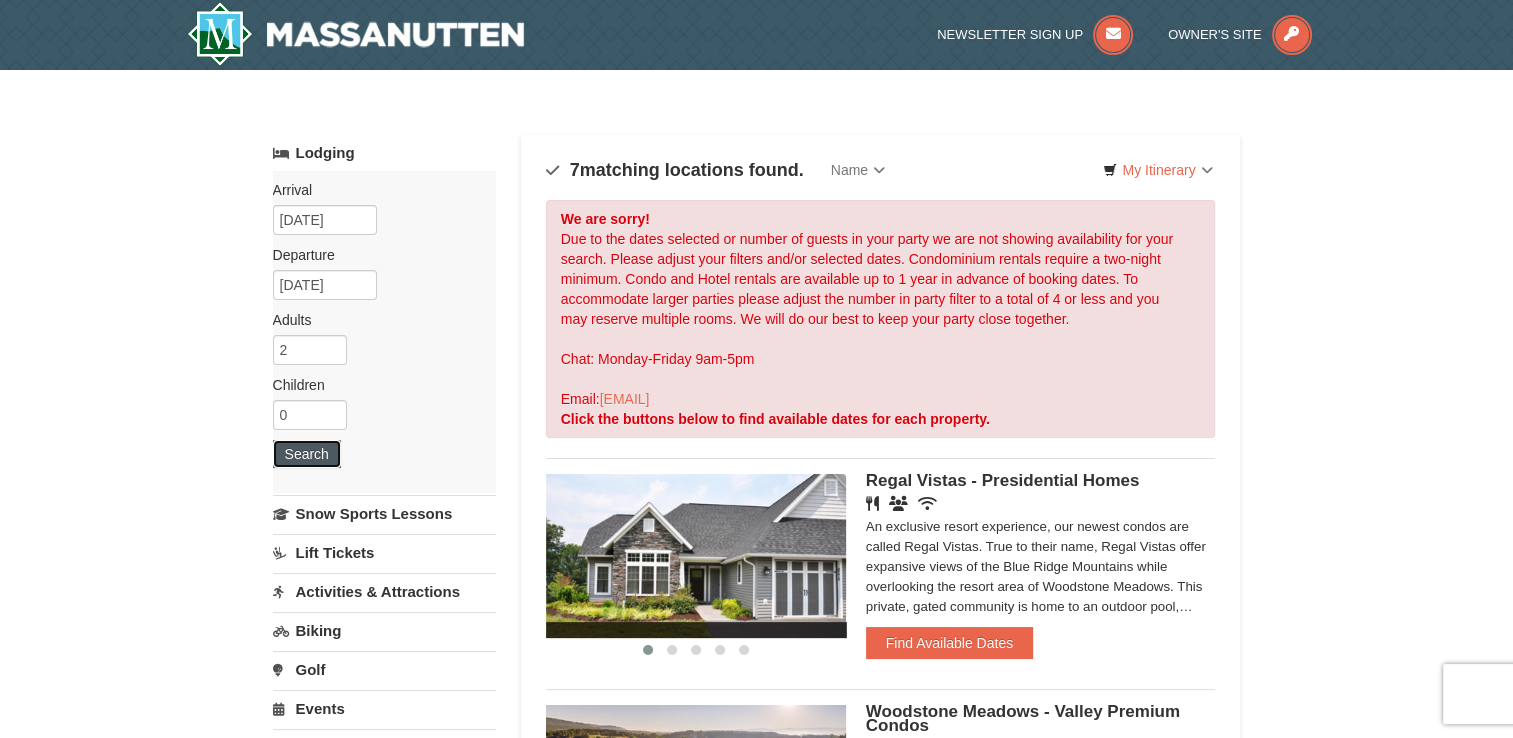 click on "Search" at bounding box center [307, 454] 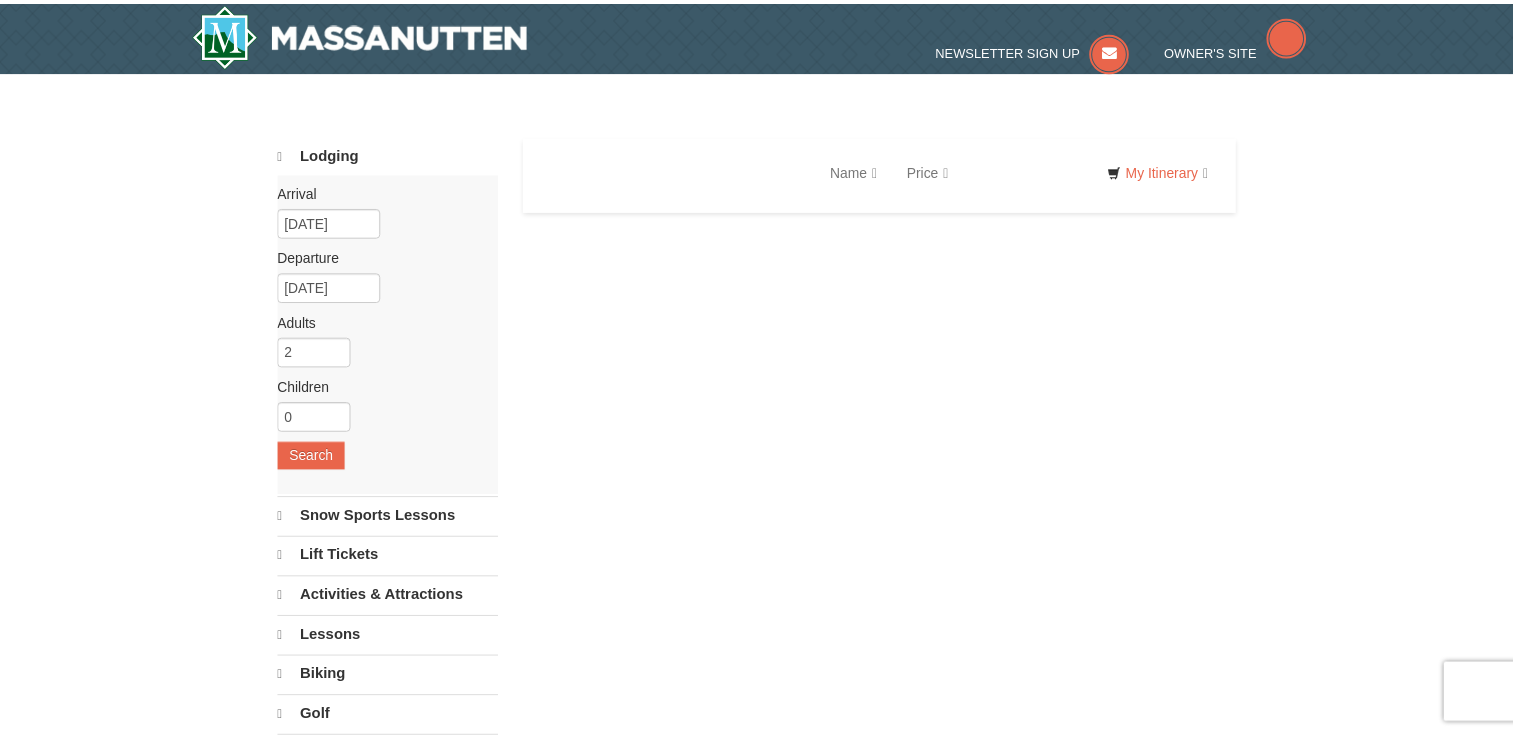 scroll, scrollTop: 0, scrollLeft: 0, axis: both 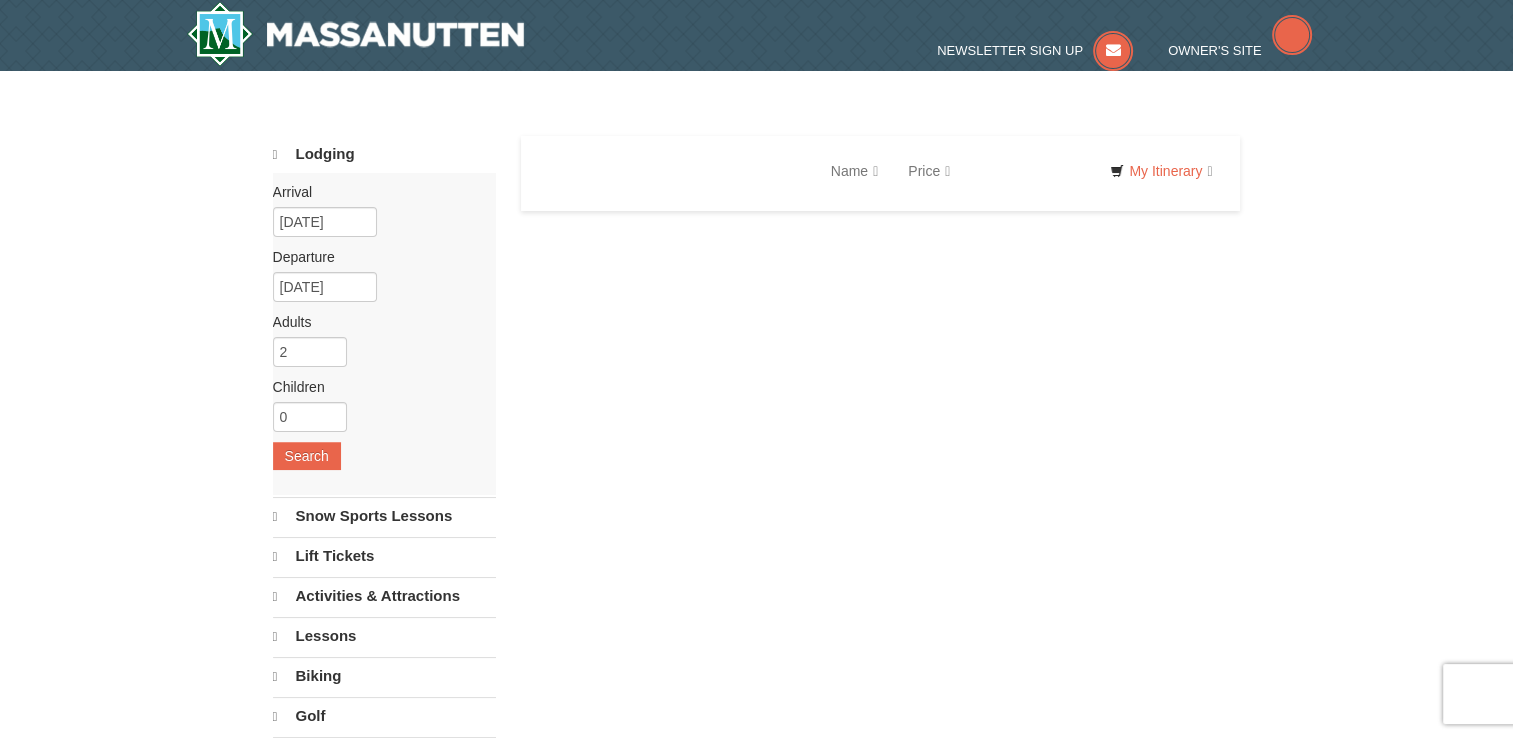 select on "8" 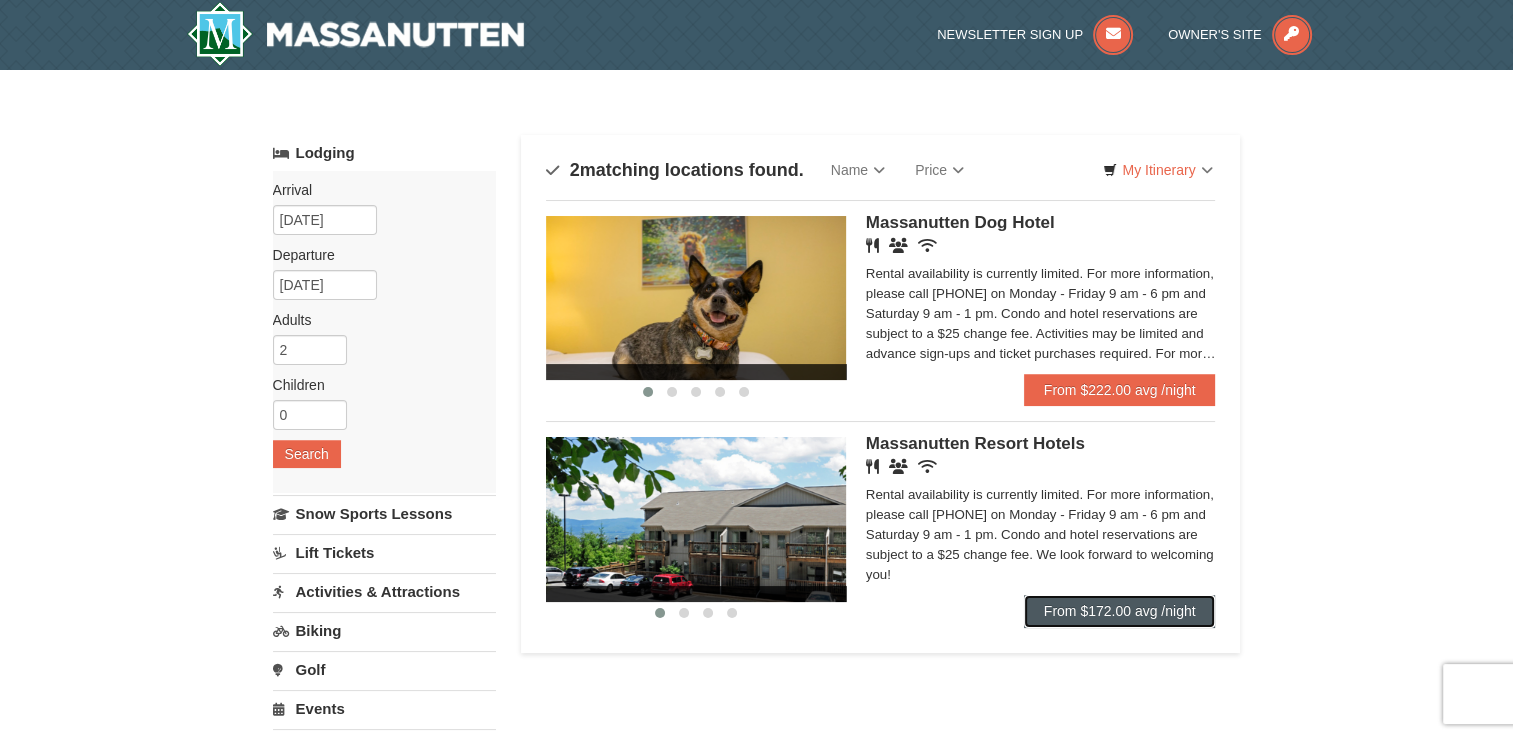 click on "From $172.00 avg /night" at bounding box center (1120, 611) 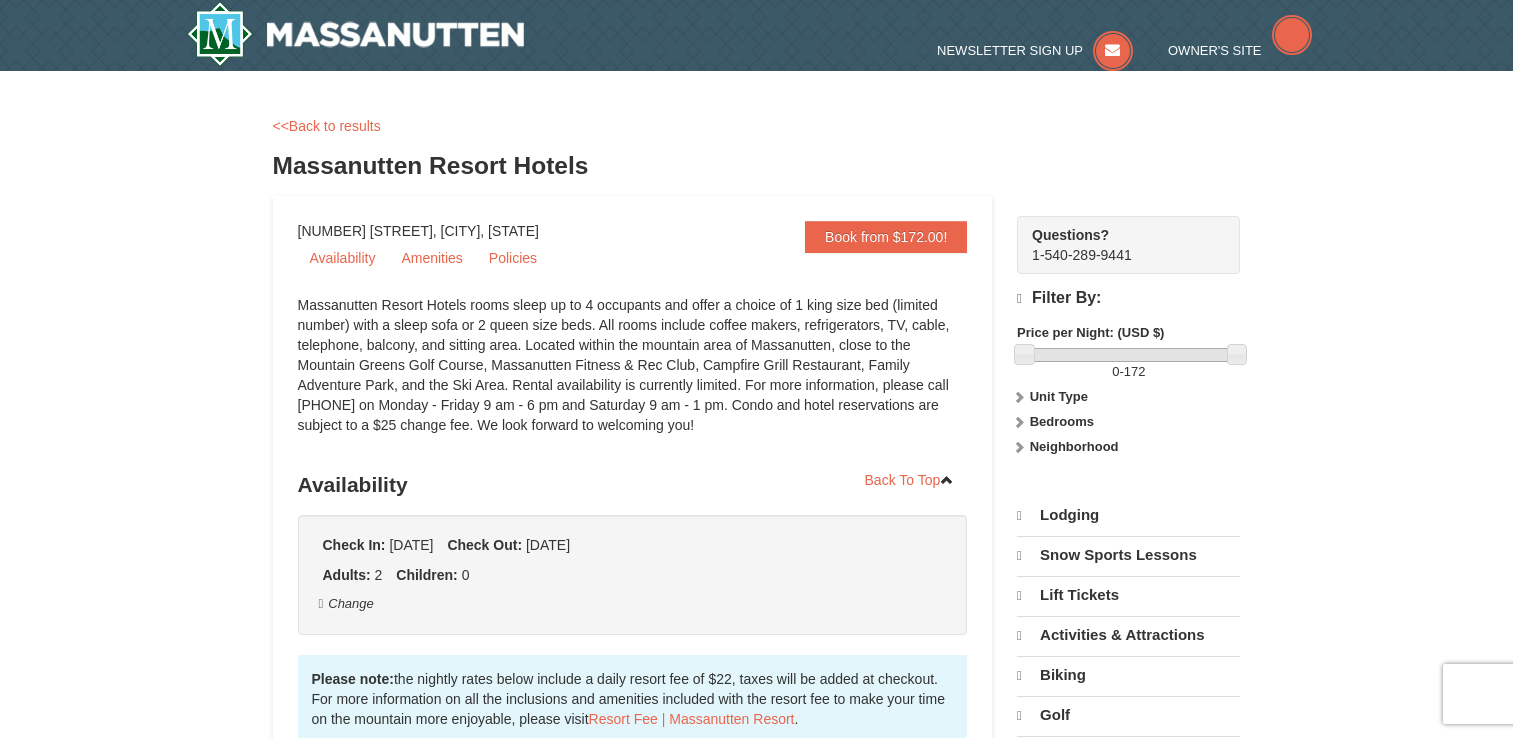 scroll, scrollTop: 0, scrollLeft: 0, axis: both 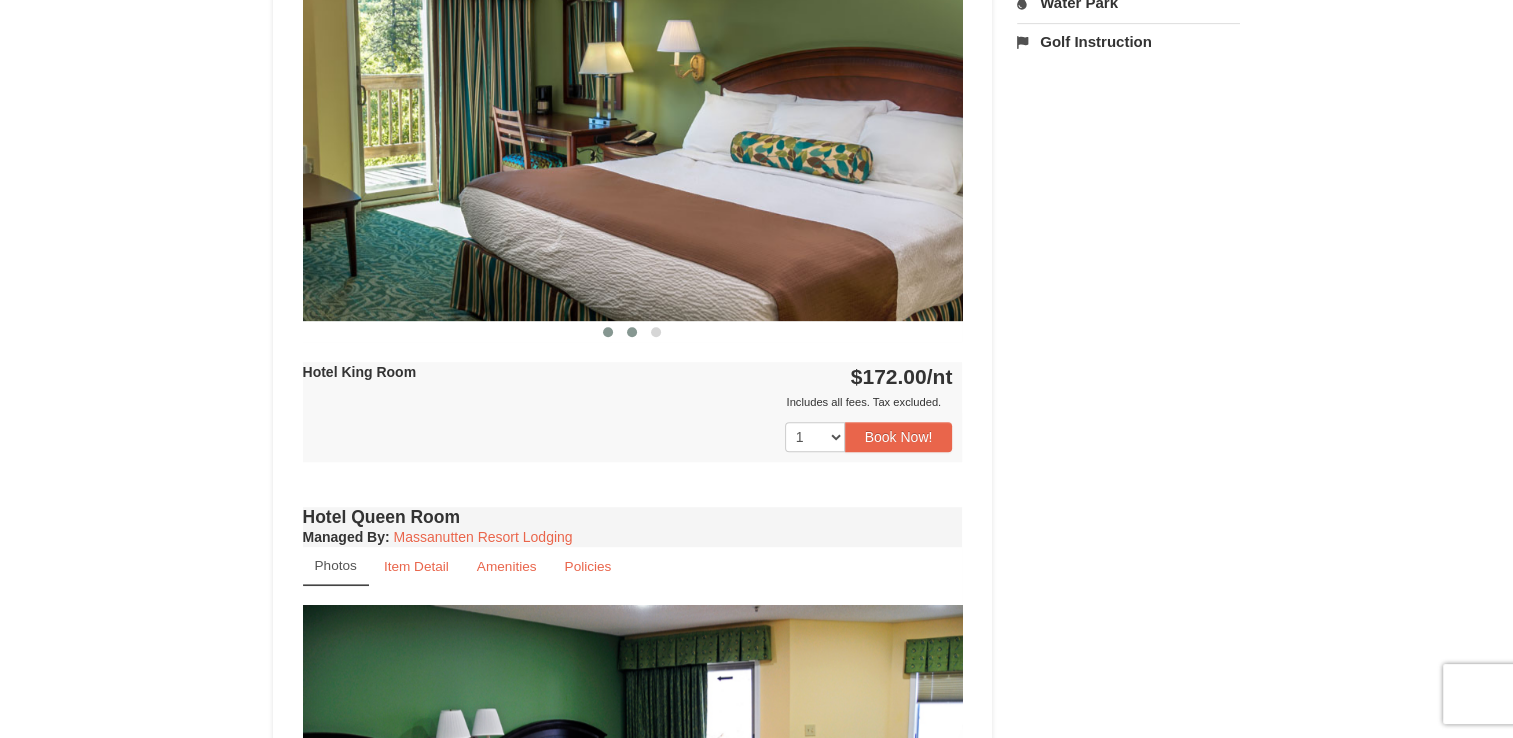 click at bounding box center (632, 332) 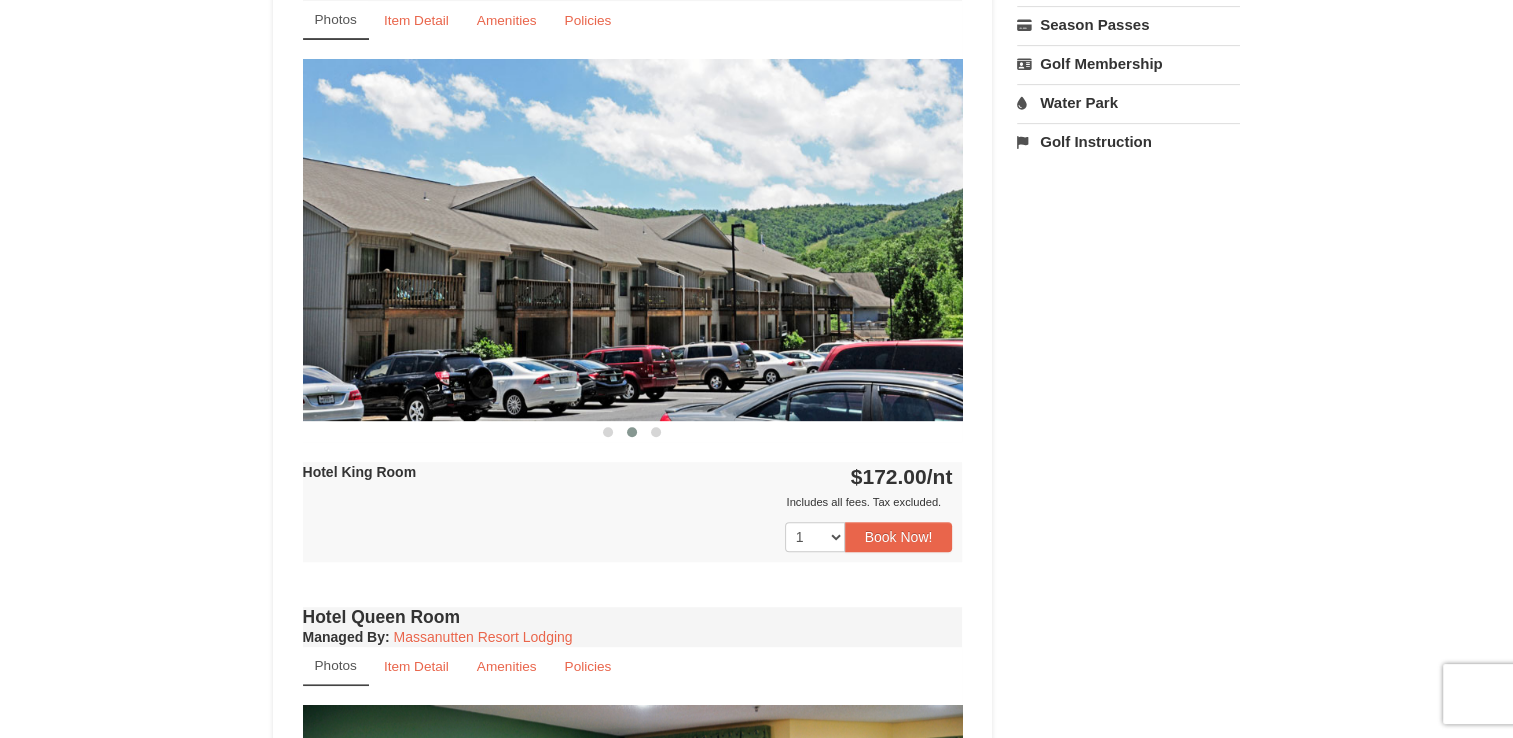 scroll, scrollTop: 800, scrollLeft: 0, axis: vertical 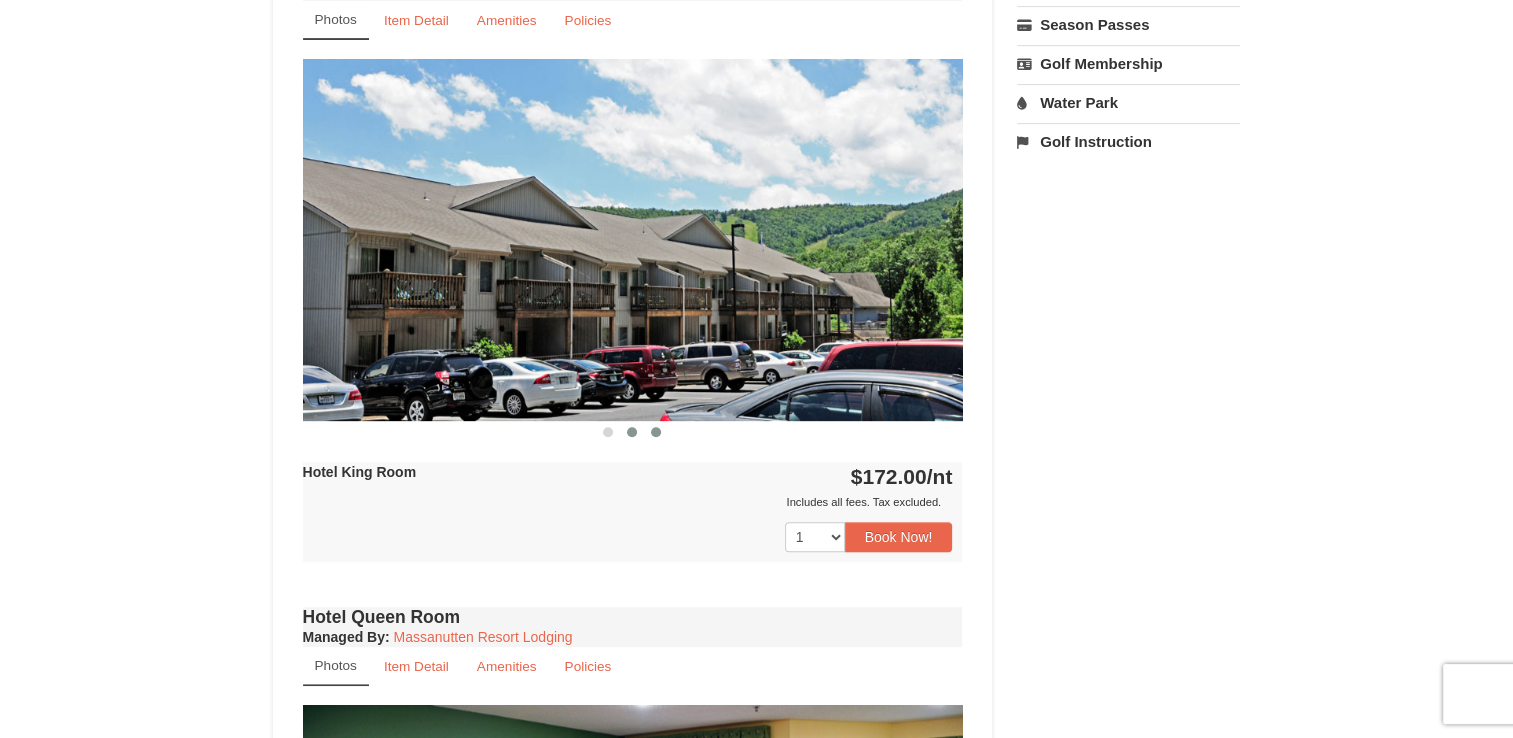 click at bounding box center (656, 432) 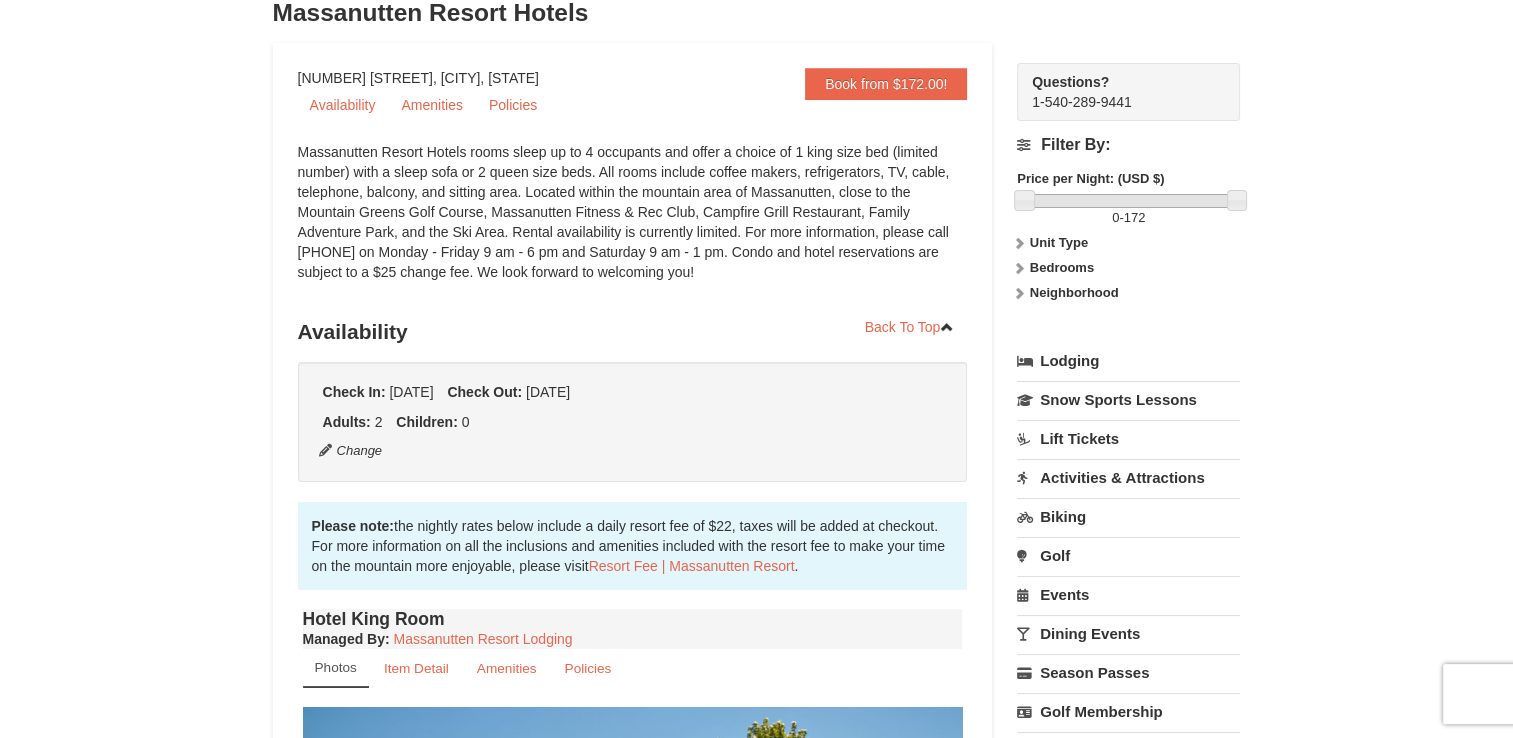 scroll, scrollTop: 0, scrollLeft: 0, axis: both 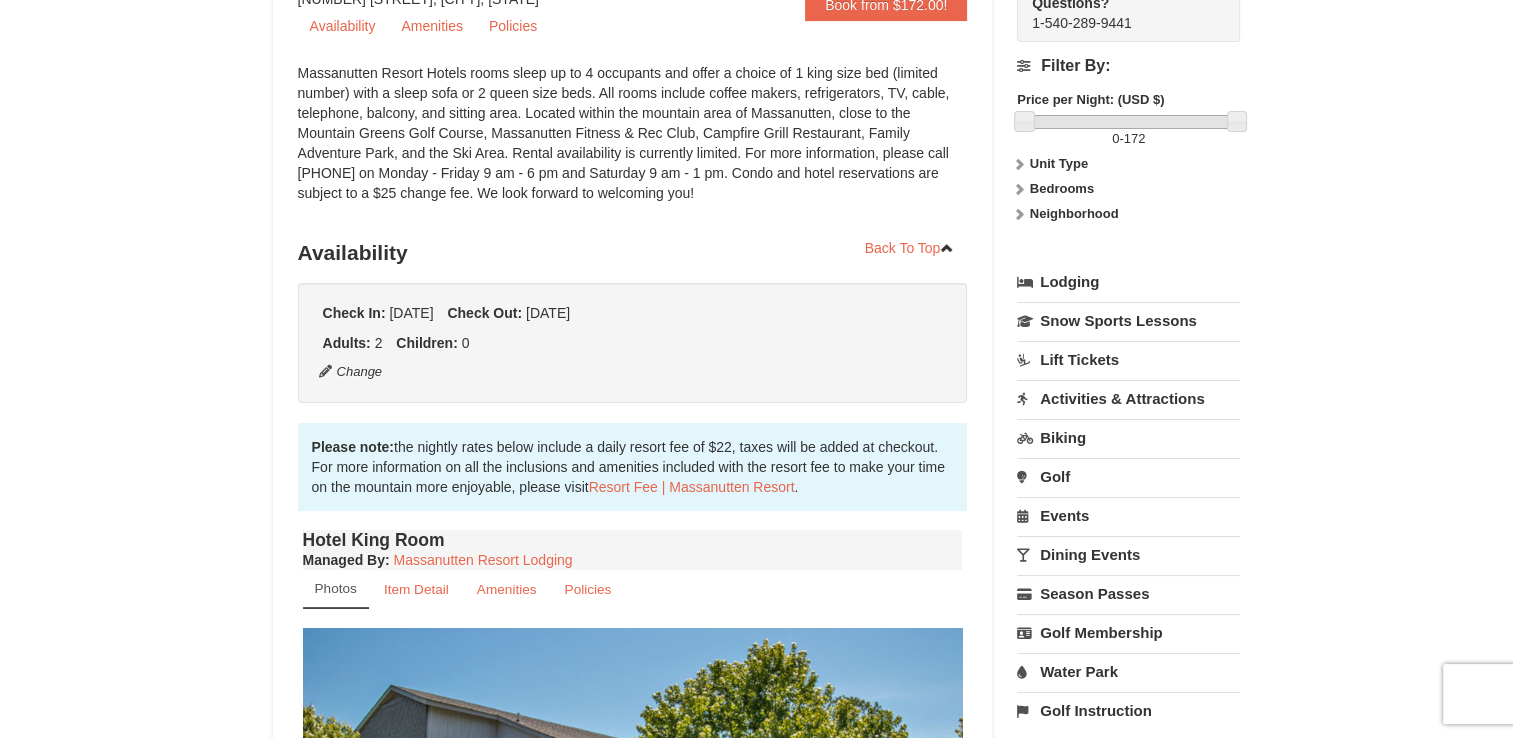 drag, startPoint x: 397, startPoint y: 312, endPoint x: 753, endPoint y: 313, distance: 356.0014 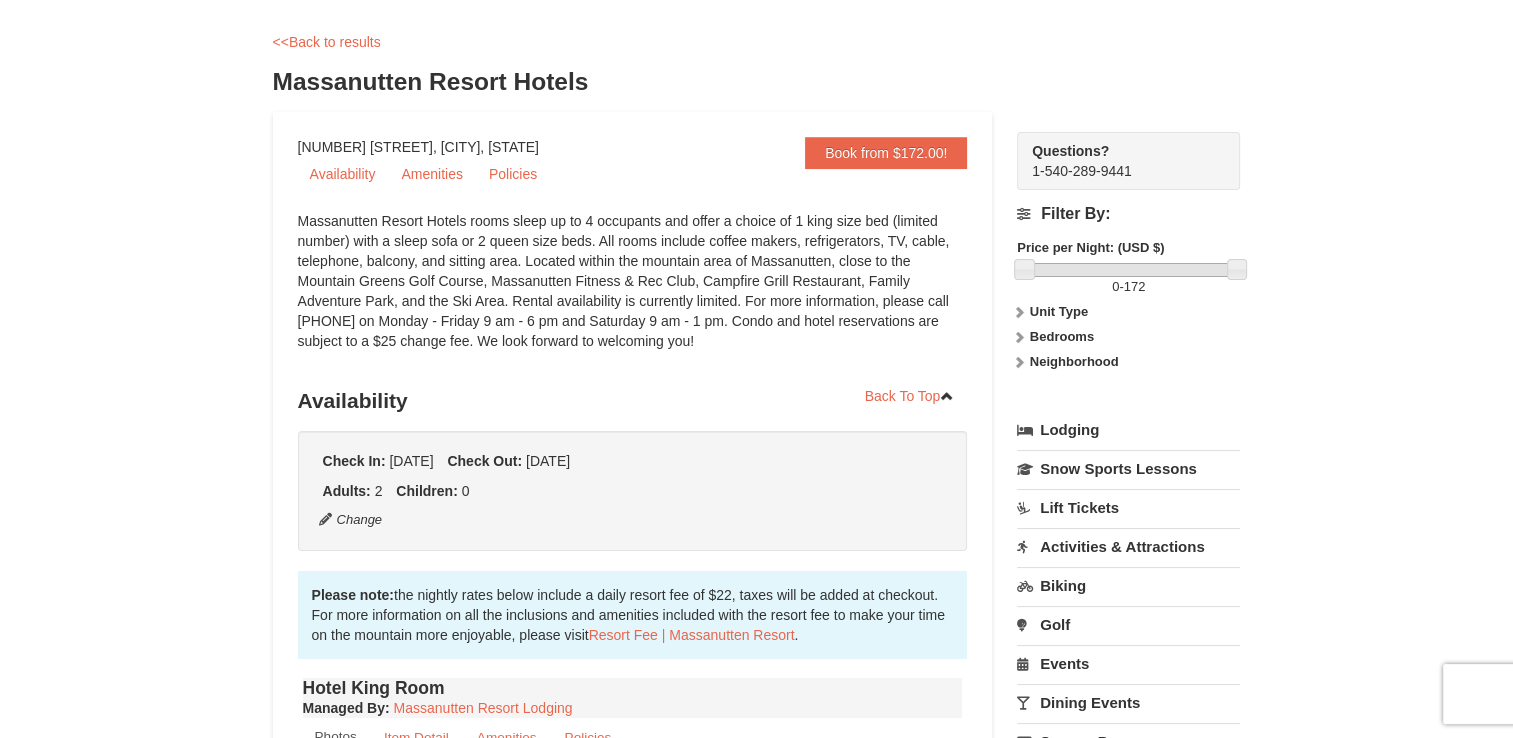 scroll, scrollTop: 0, scrollLeft: 0, axis: both 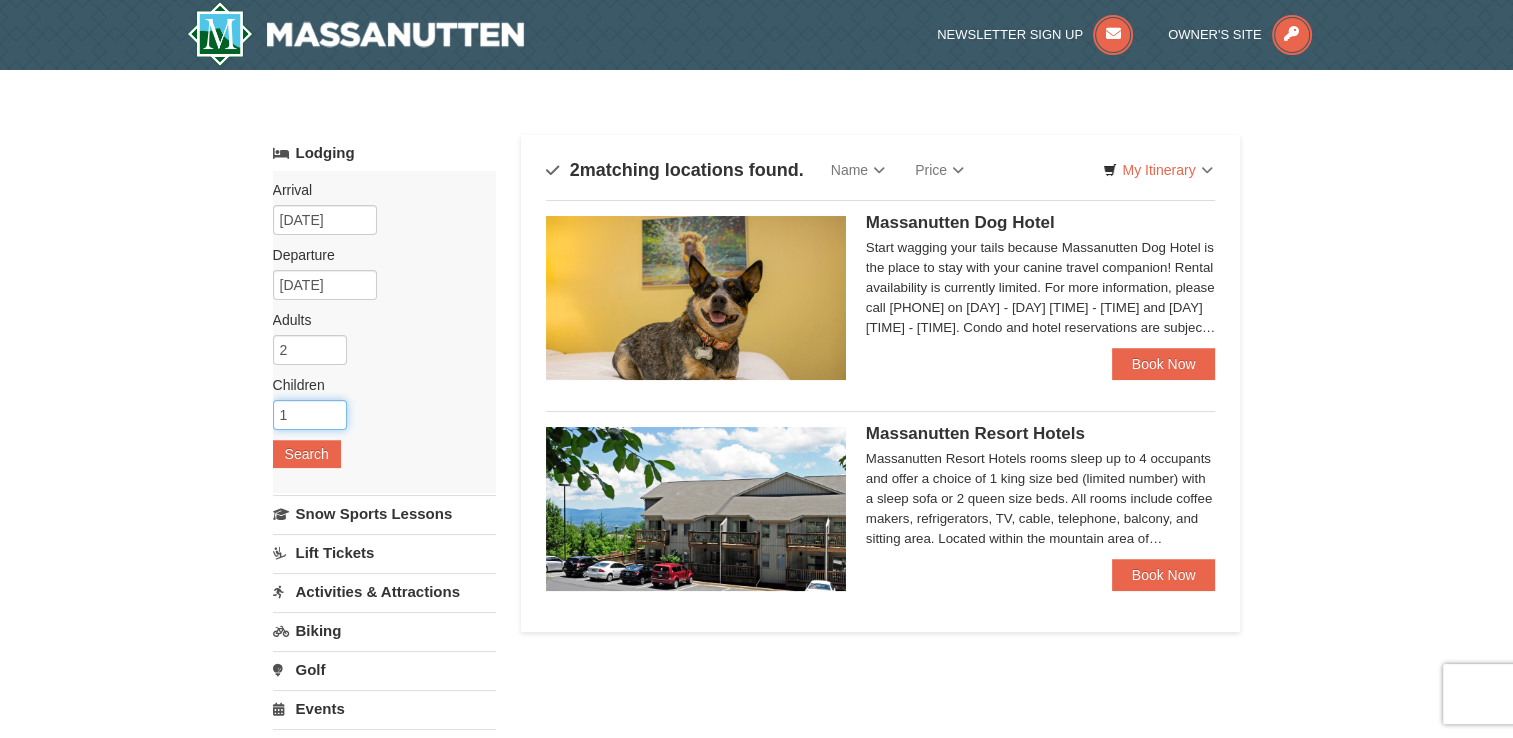 click on "1" at bounding box center (310, 415) 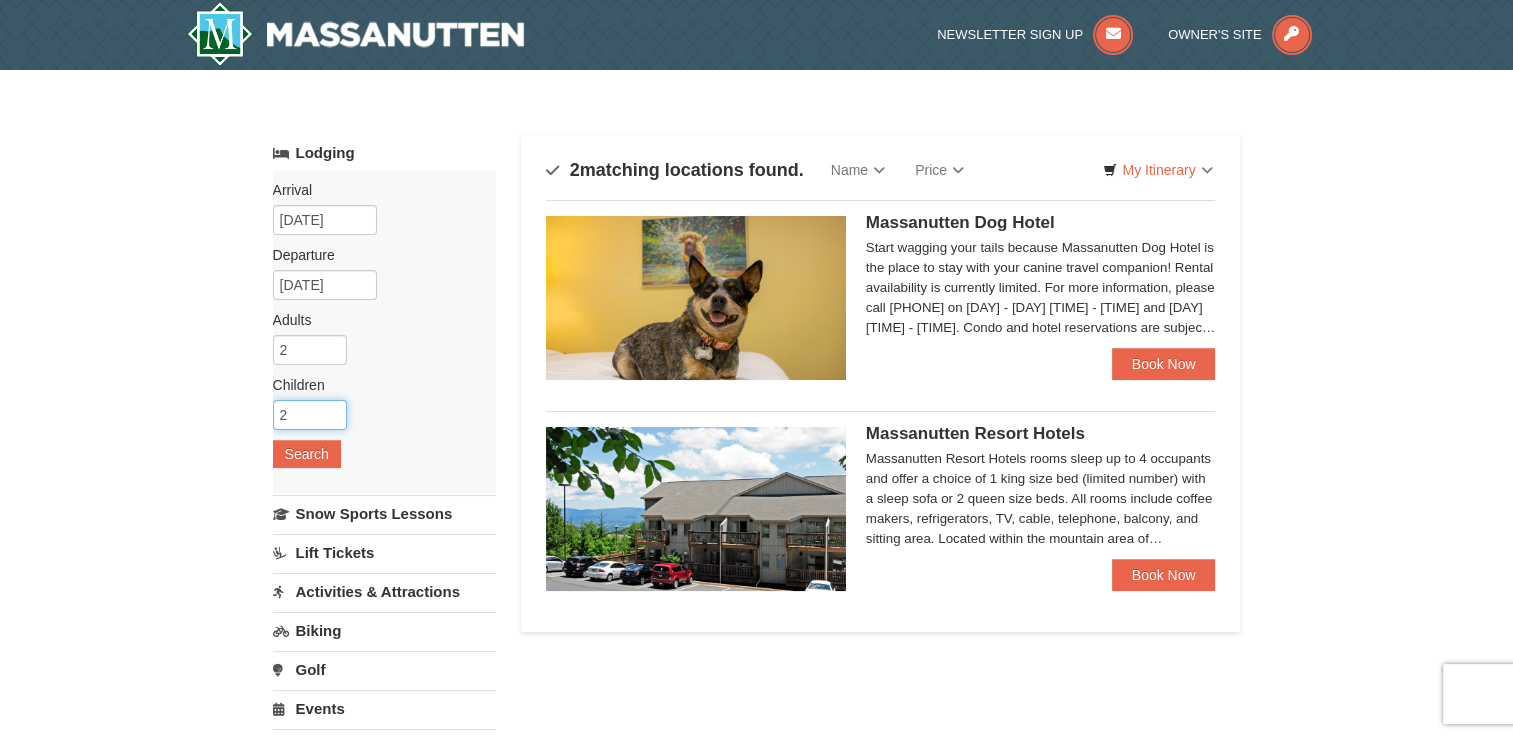 type on "2" 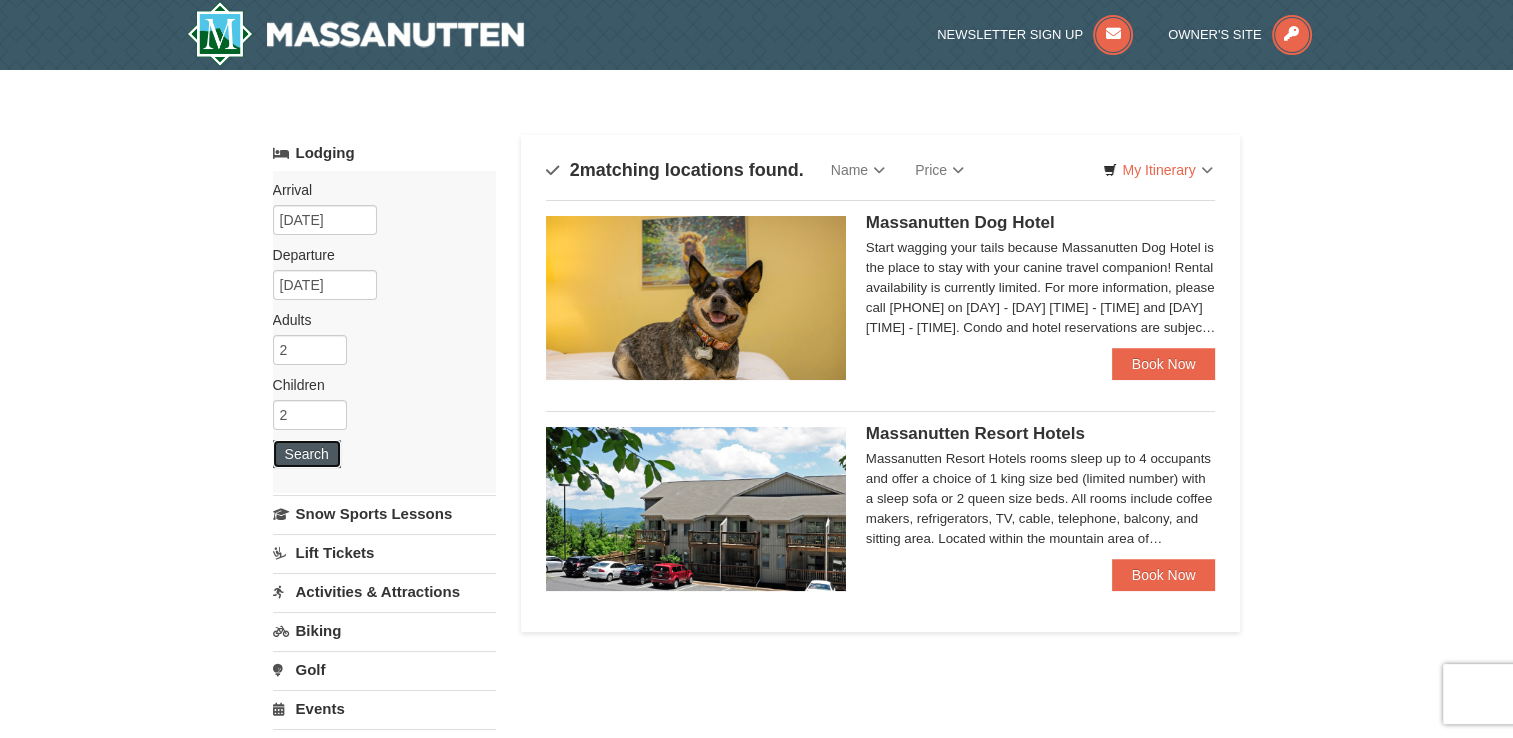 click on "Search" at bounding box center [307, 454] 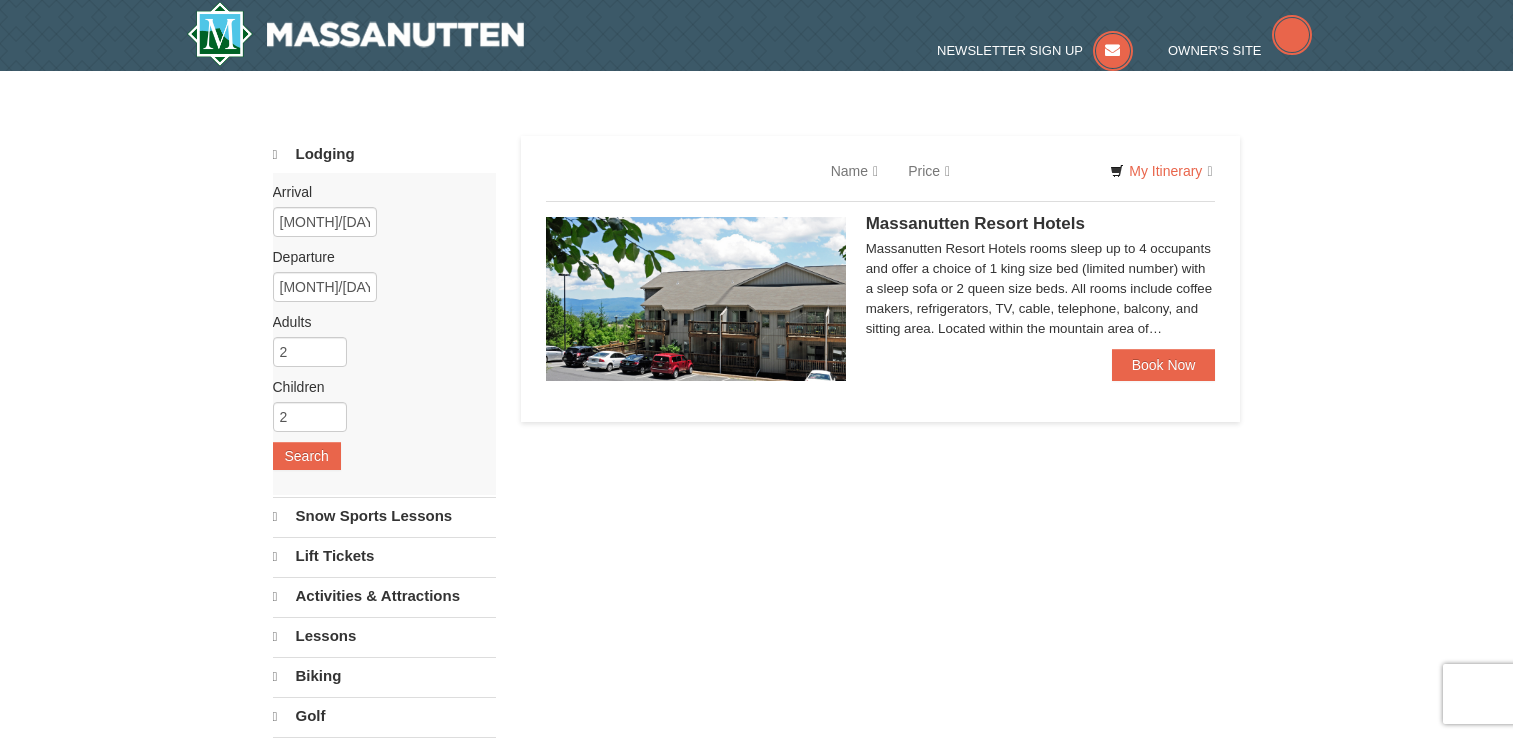 scroll, scrollTop: 0, scrollLeft: 0, axis: both 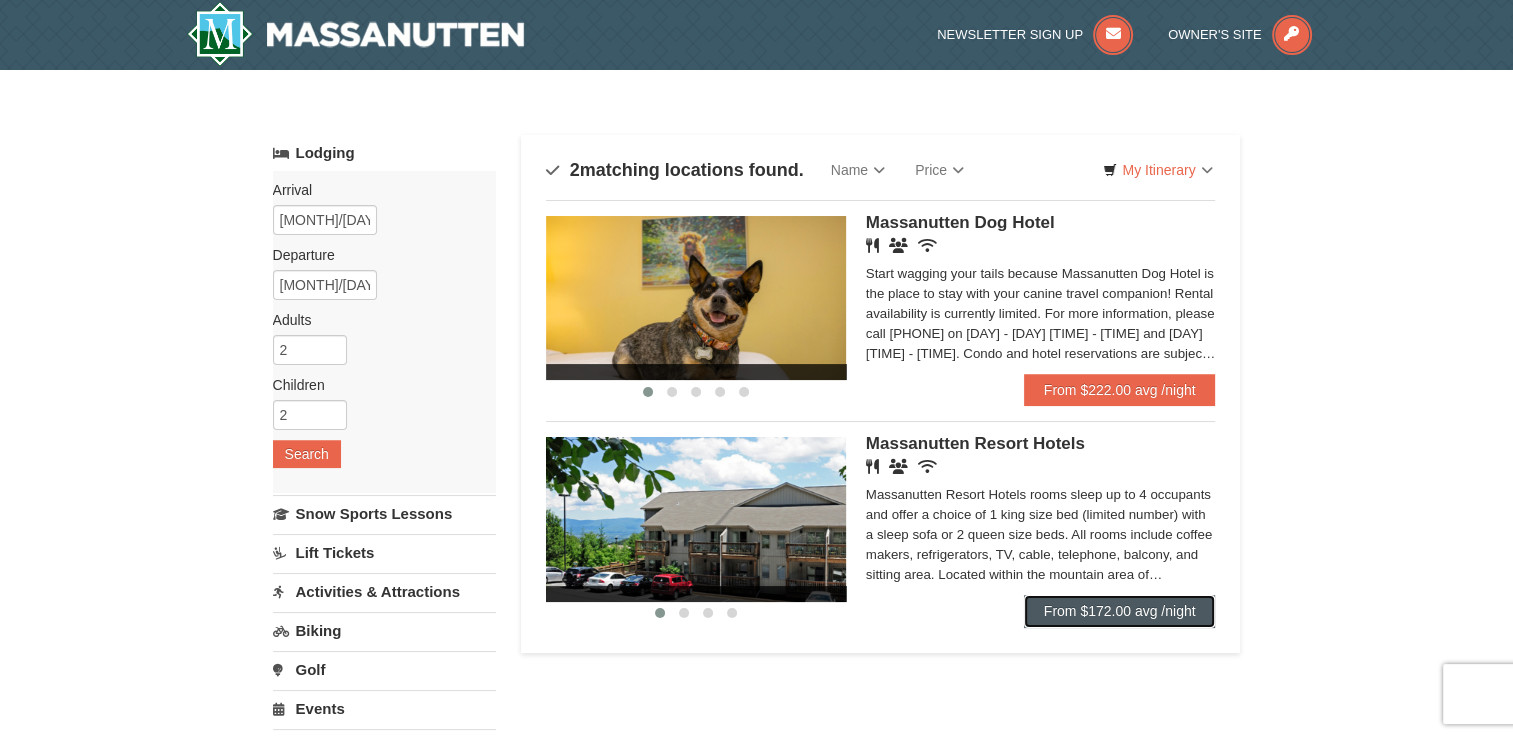 click on "From $172.00 avg /night" at bounding box center (1120, 611) 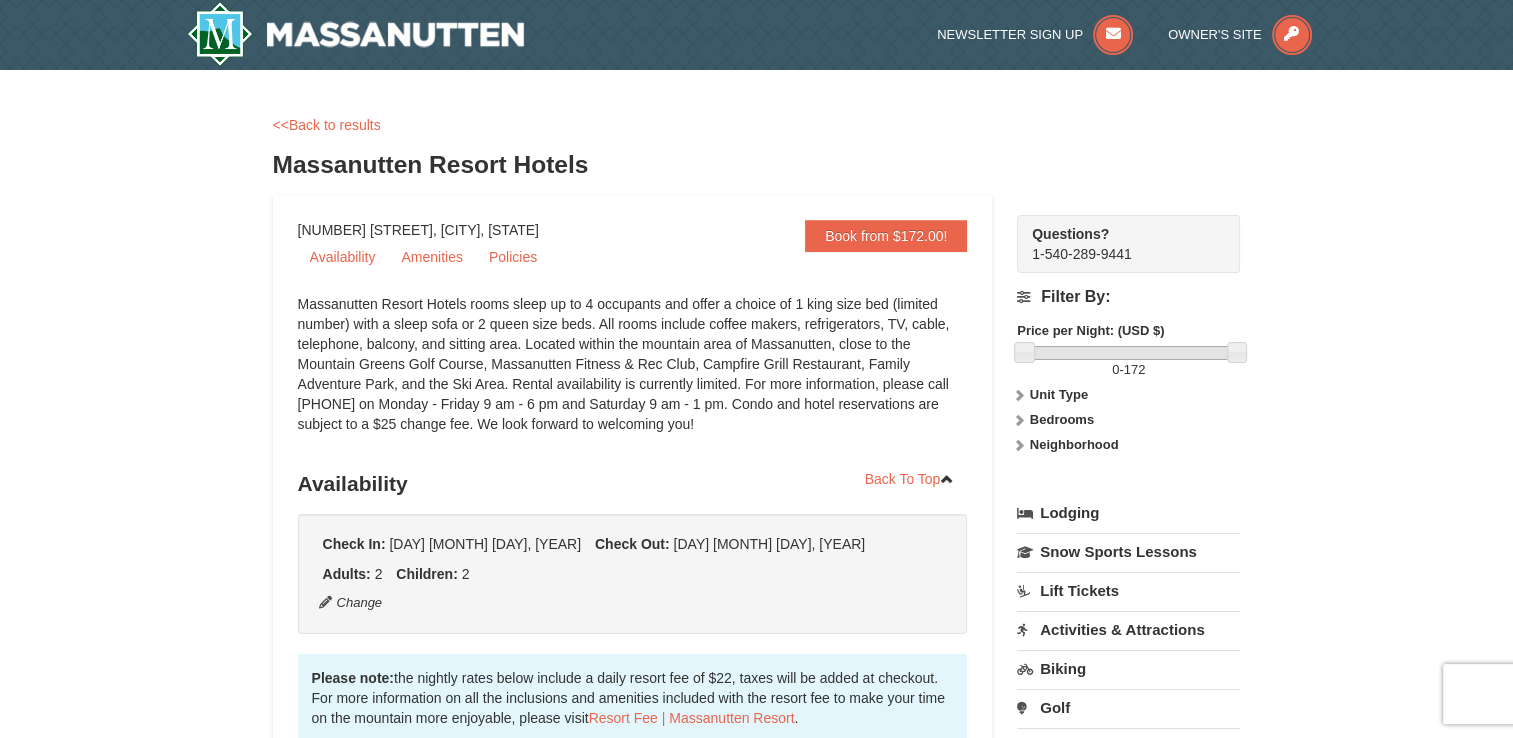 scroll, scrollTop: 600, scrollLeft: 0, axis: vertical 